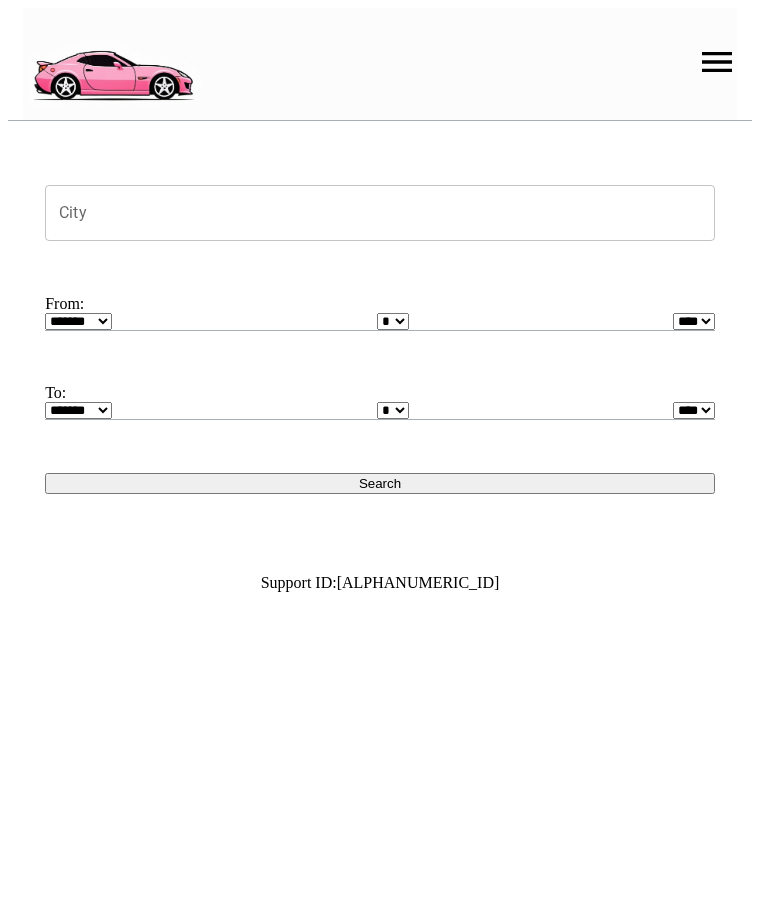 scroll, scrollTop: 0, scrollLeft: 0, axis: both 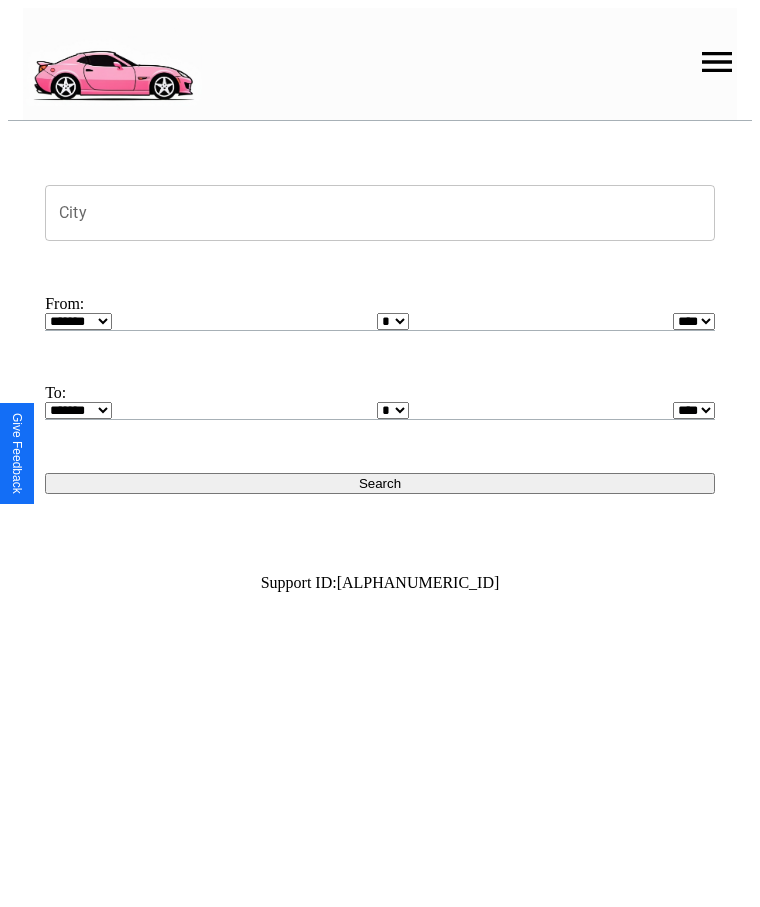 click at bounding box center (717, 62) 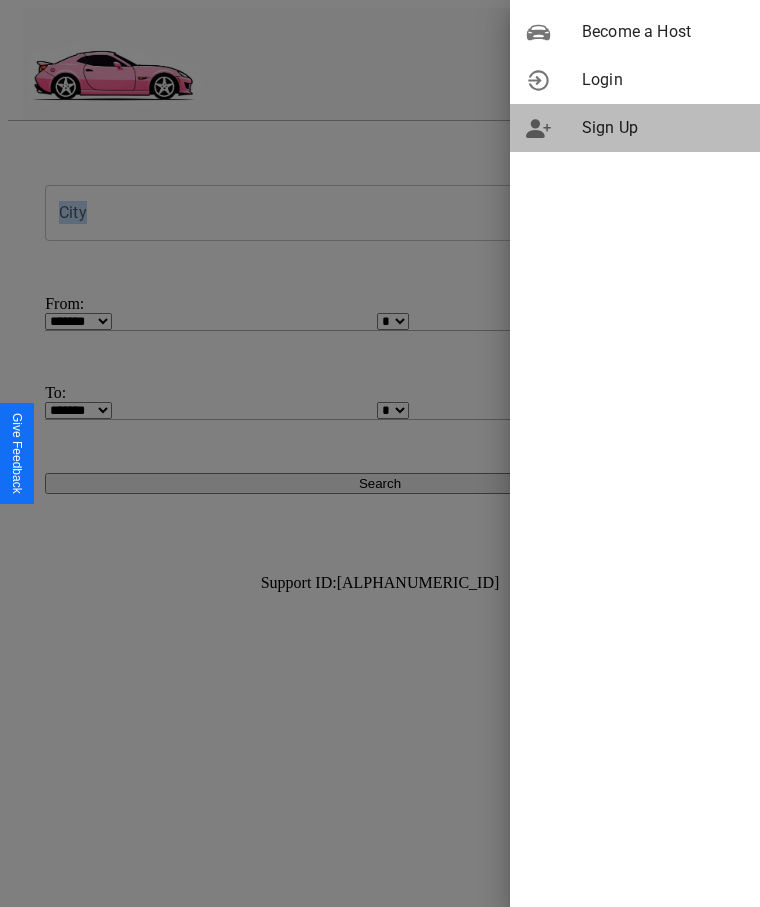 click on "Sign Up" at bounding box center [663, 128] 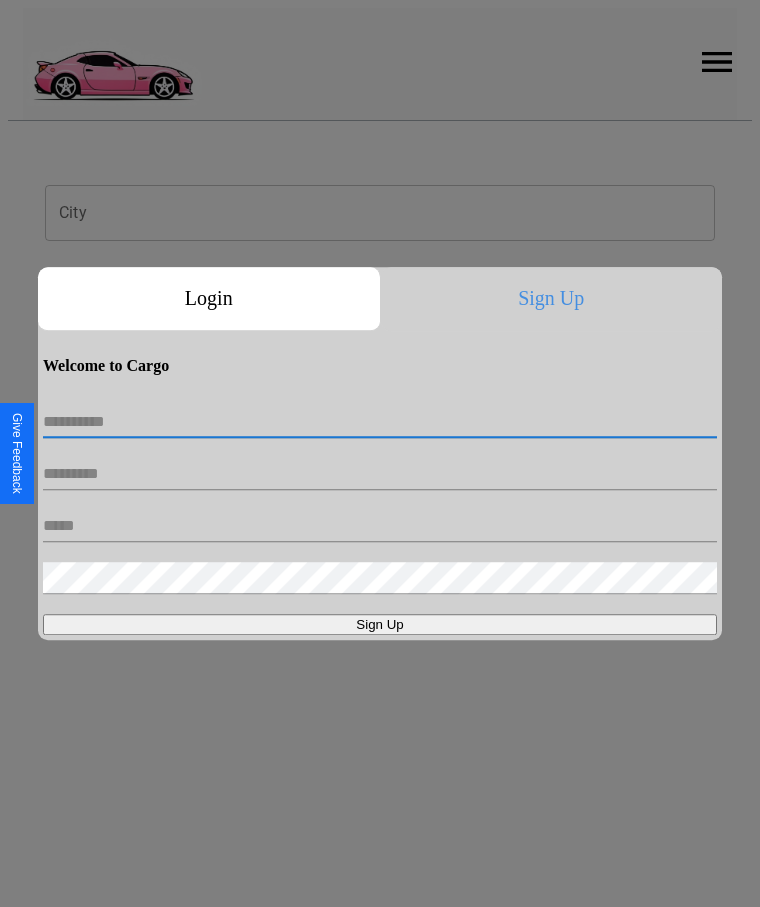click at bounding box center (380, 422) 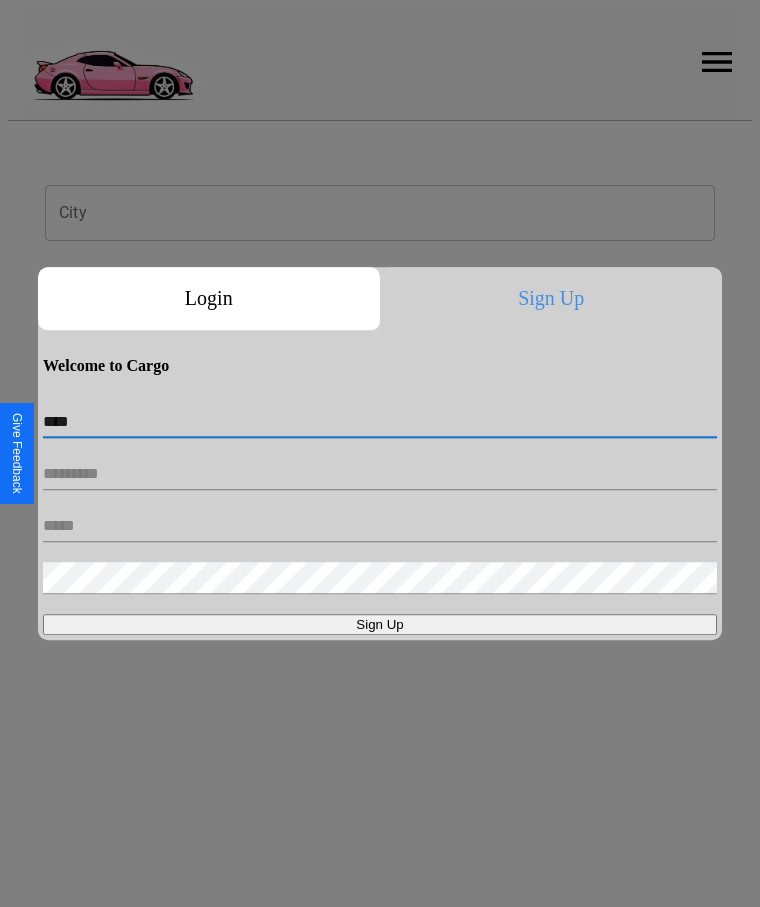 type on "****" 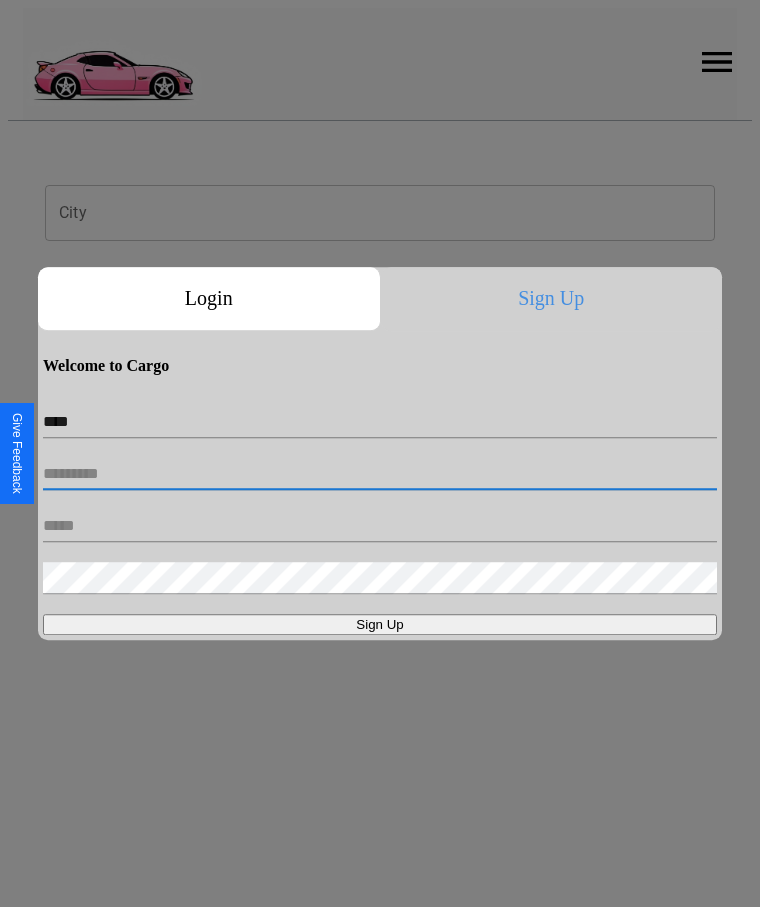 click at bounding box center (380, 474) 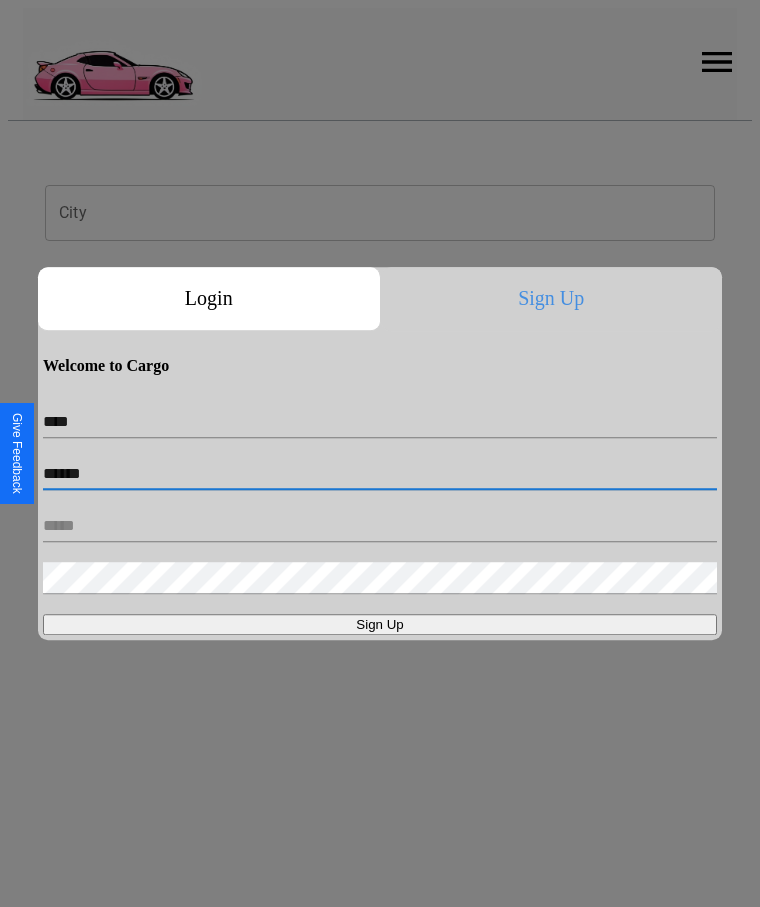 type on "******" 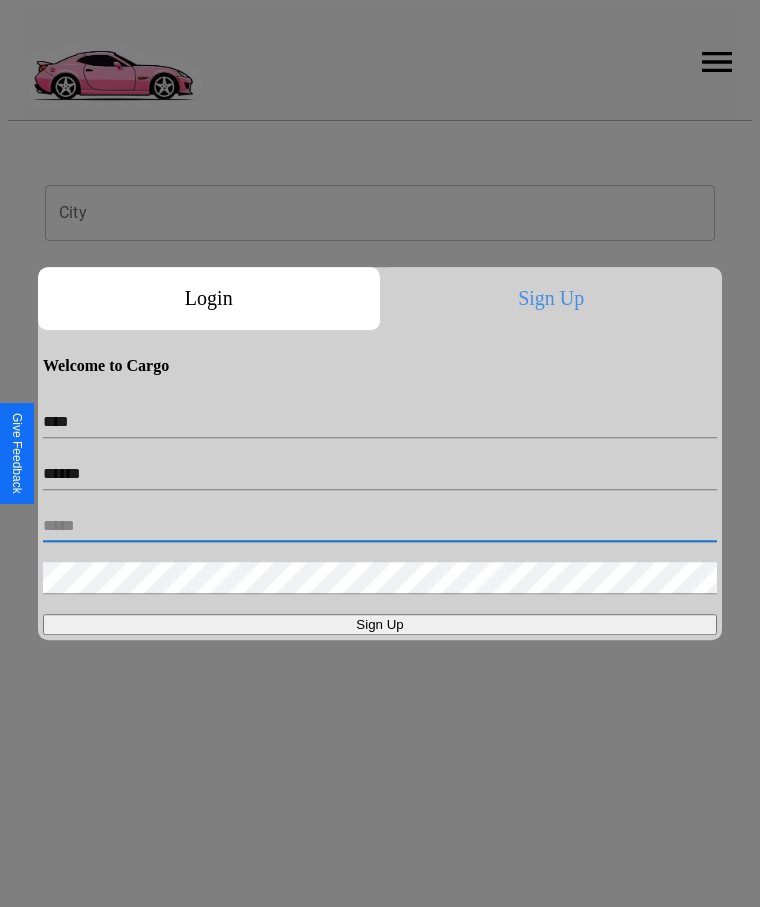 click at bounding box center (380, 526) 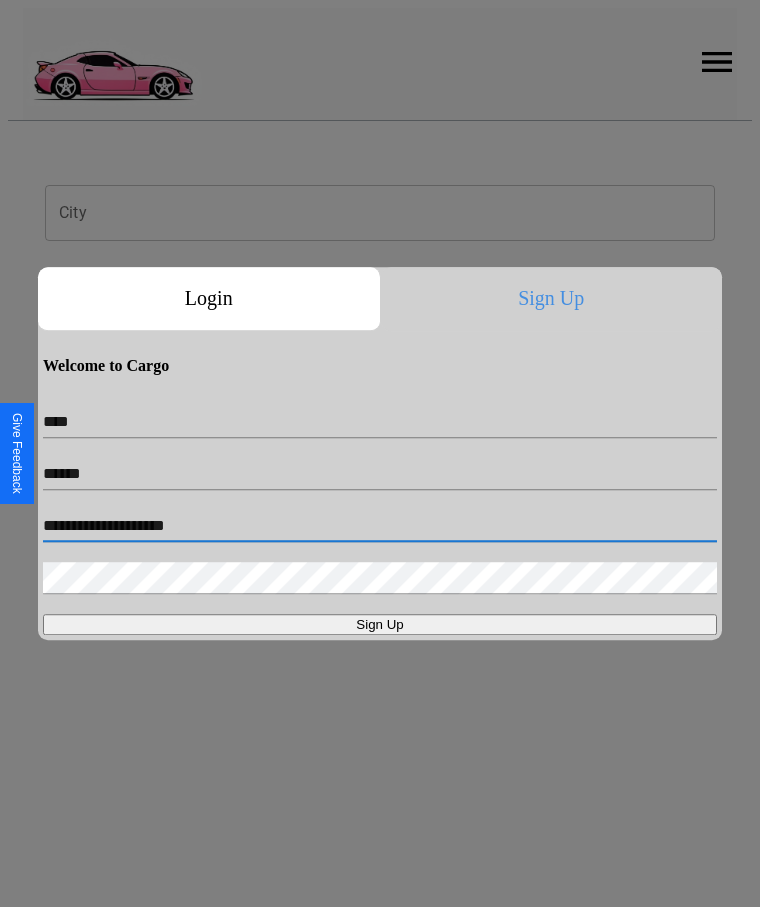 type on "**********" 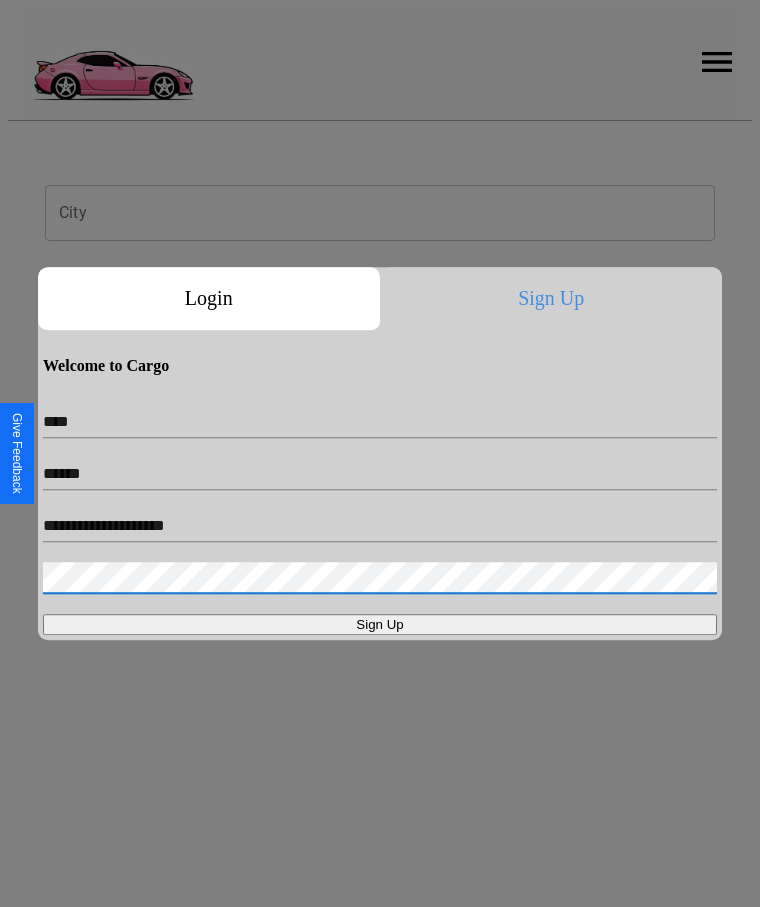 click on "Sign Up" at bounding box center [380, 624] 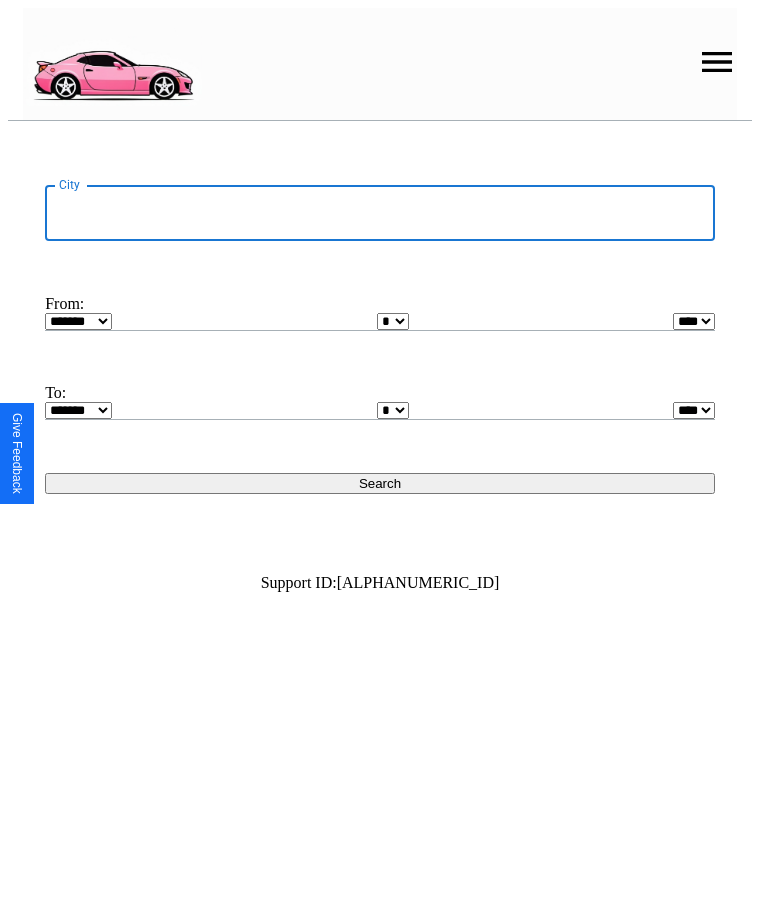 click on "City" at bounding box center [380, 213] 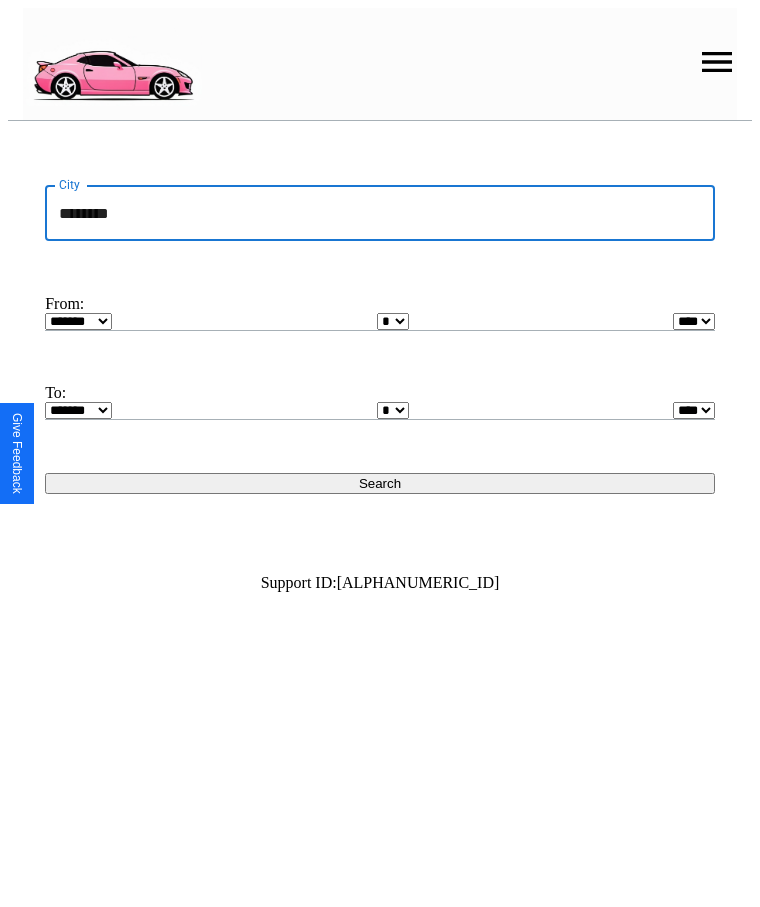 type on "********" 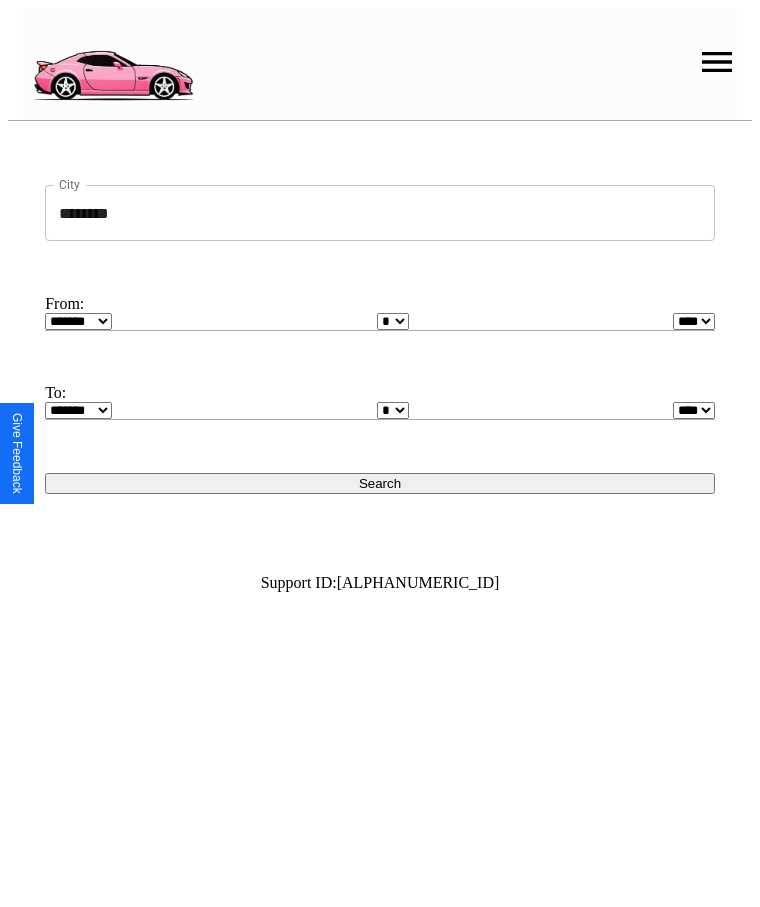 click on "* * * * * * * * * ** ** ** ** ** ** ** ** ** ** ** ** ** ** ** ** ** ** ** ** ** **" at bounding box center (393, 321) 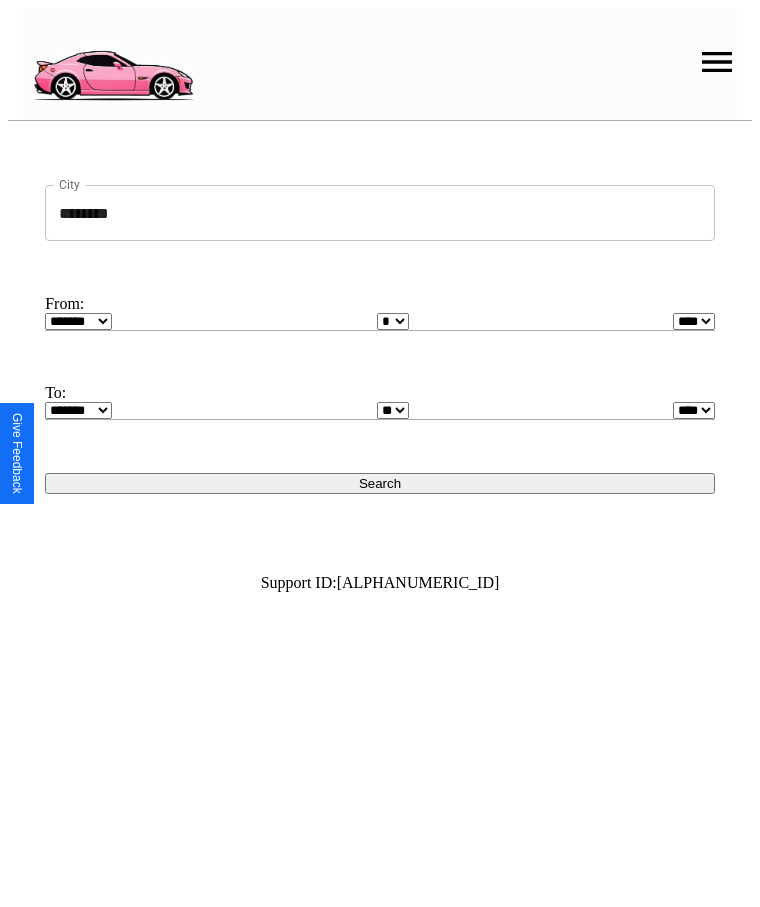 click on "Search" at bounding box center [380, 483] 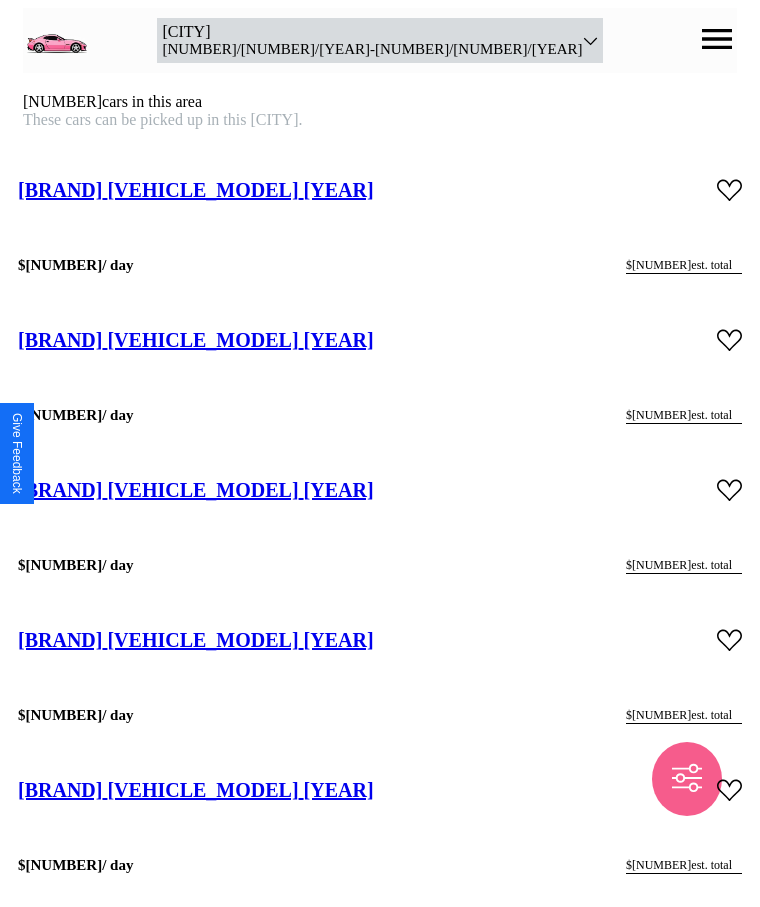 scroll, scrollTop: 9784, scrollLeft: 0, axis: vertical 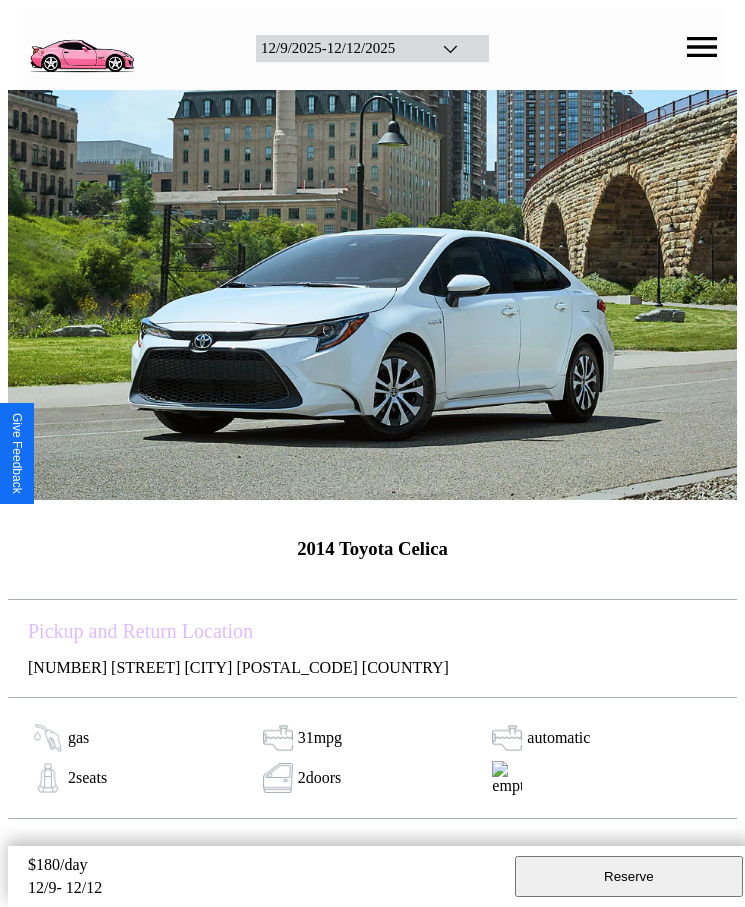 click on "Reserve" at bounding box center (629, 876) 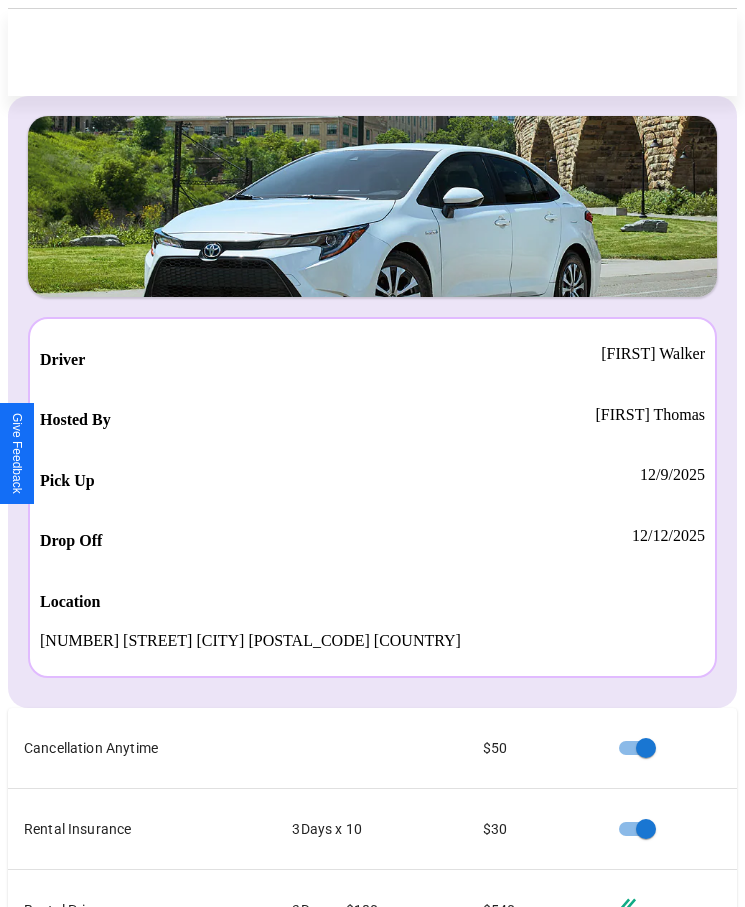 scroll, scrollTop: 23, scrollLeft: 0, axis: vertical 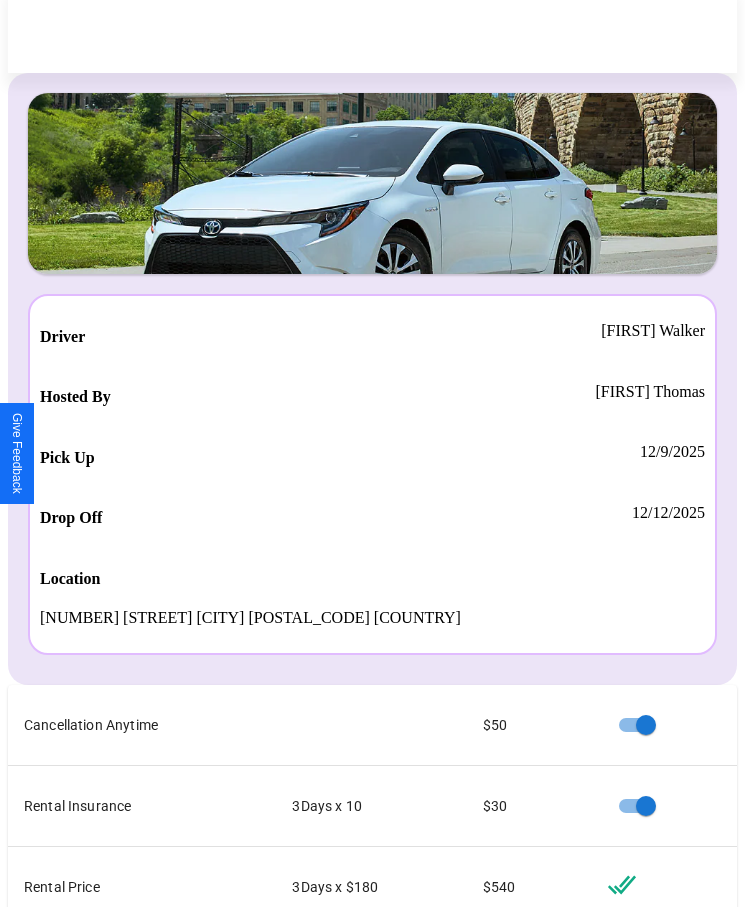 click on "Checkout" at bounding box center (530, 1118) 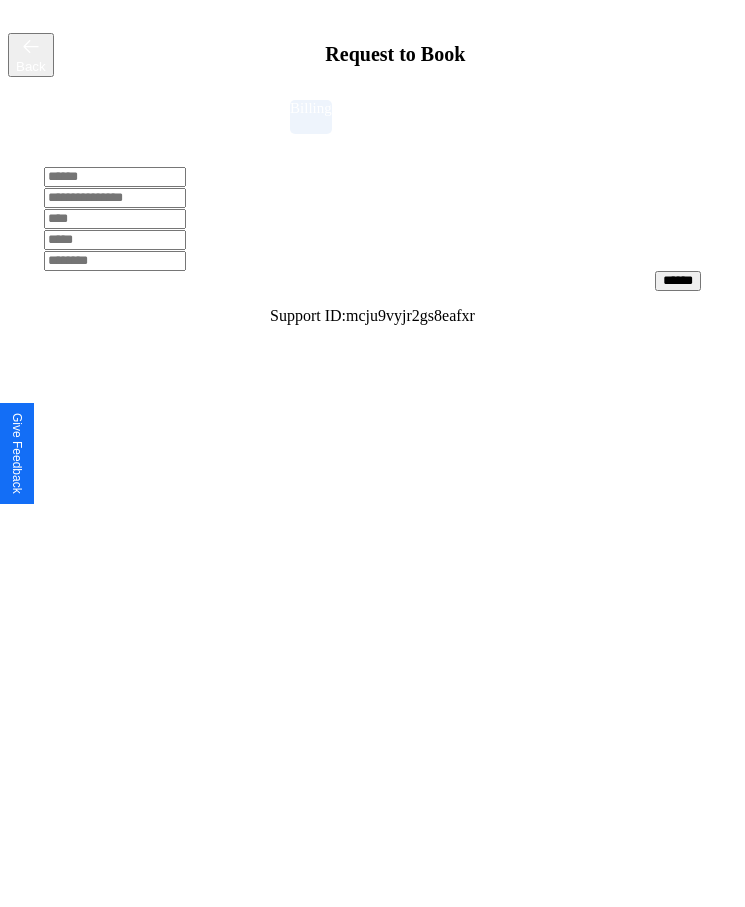 scroll, scrollTop: 0, scrollLeft: 0, axis: both 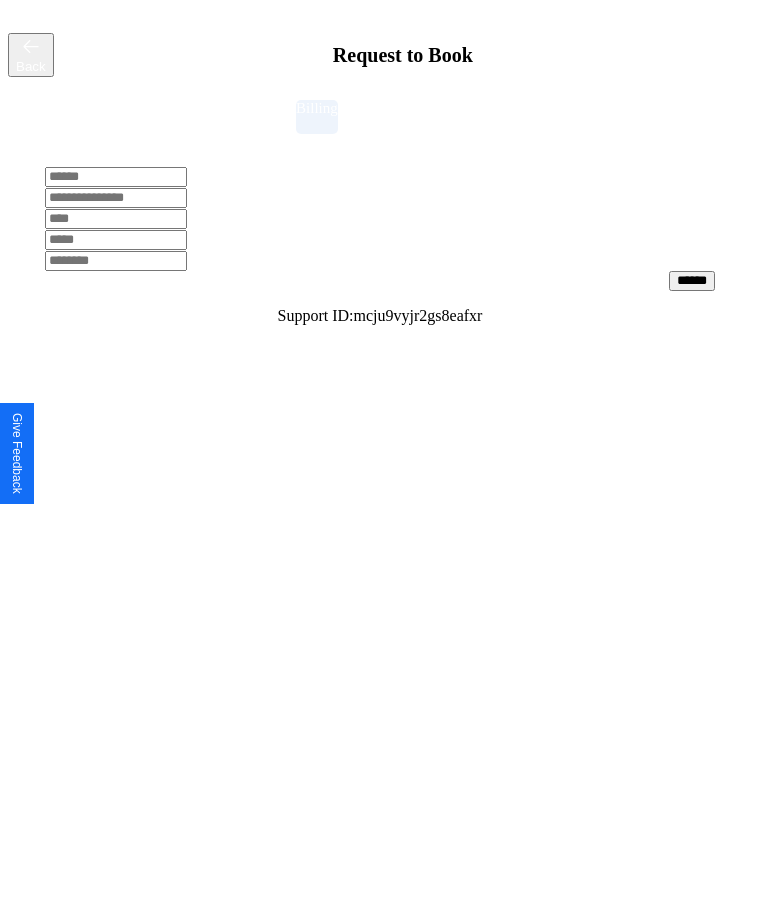 click at bounding box center [116, 177] 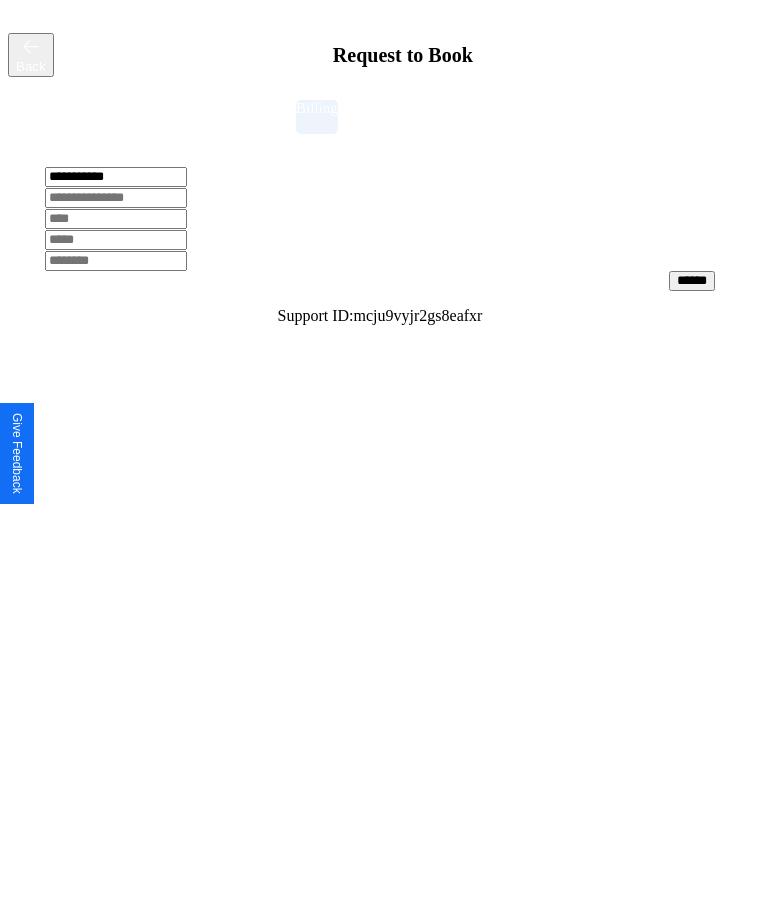 type on "**********" 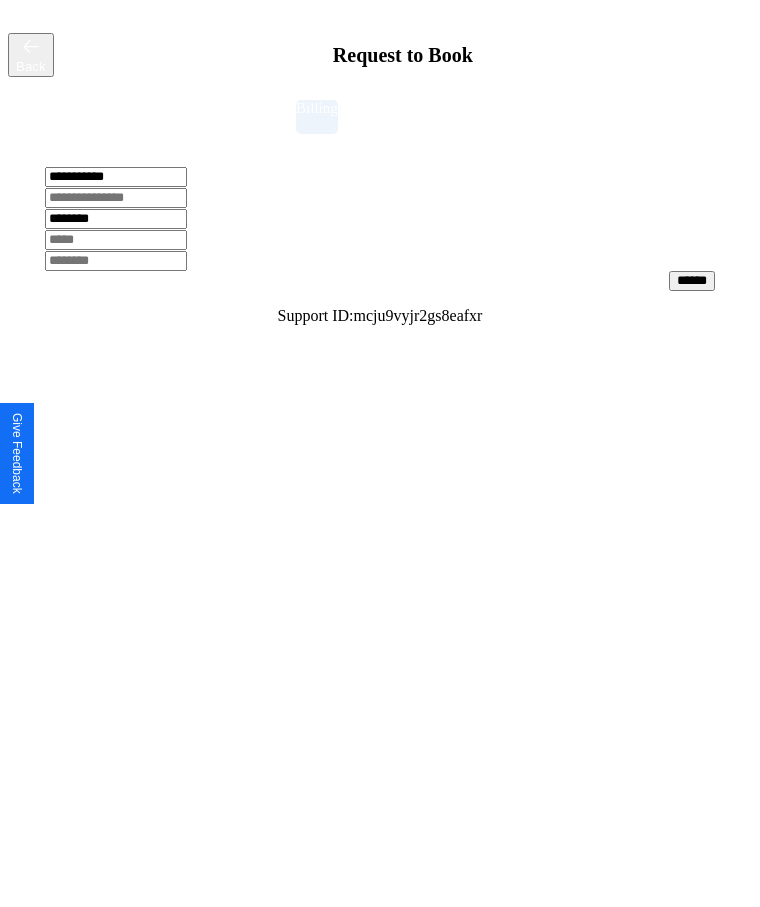 type on "********" 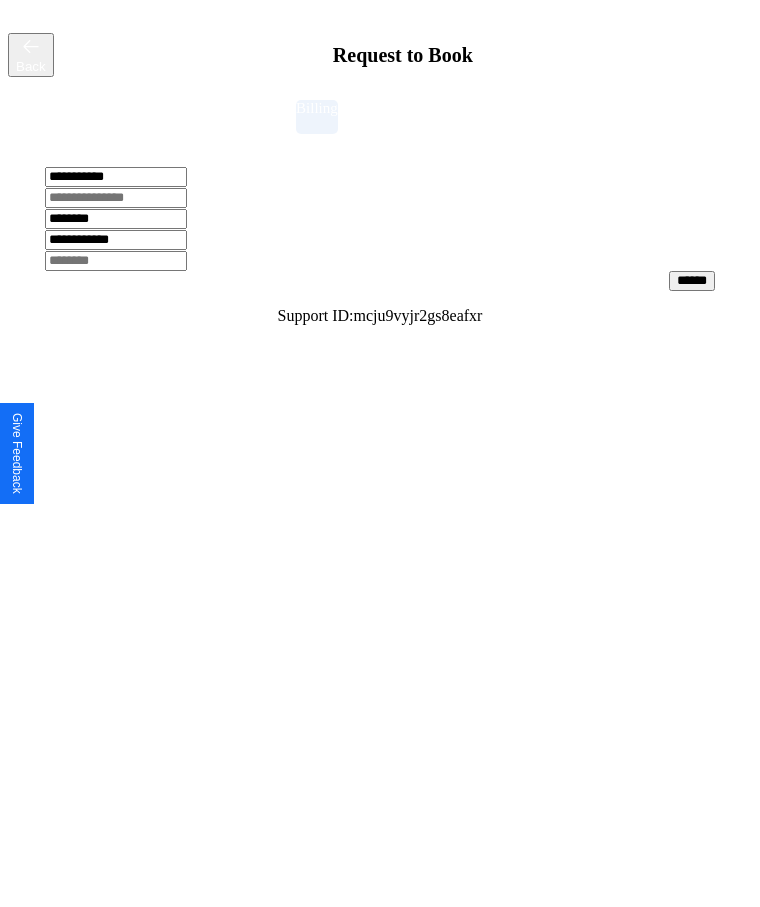 type on "**********" 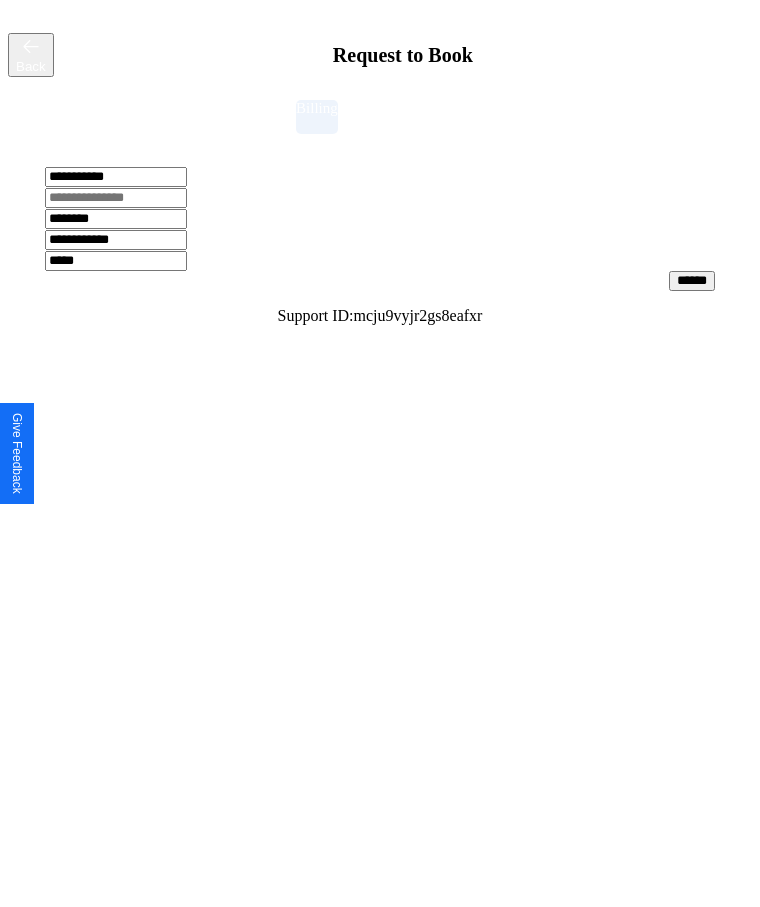 type on "*****" 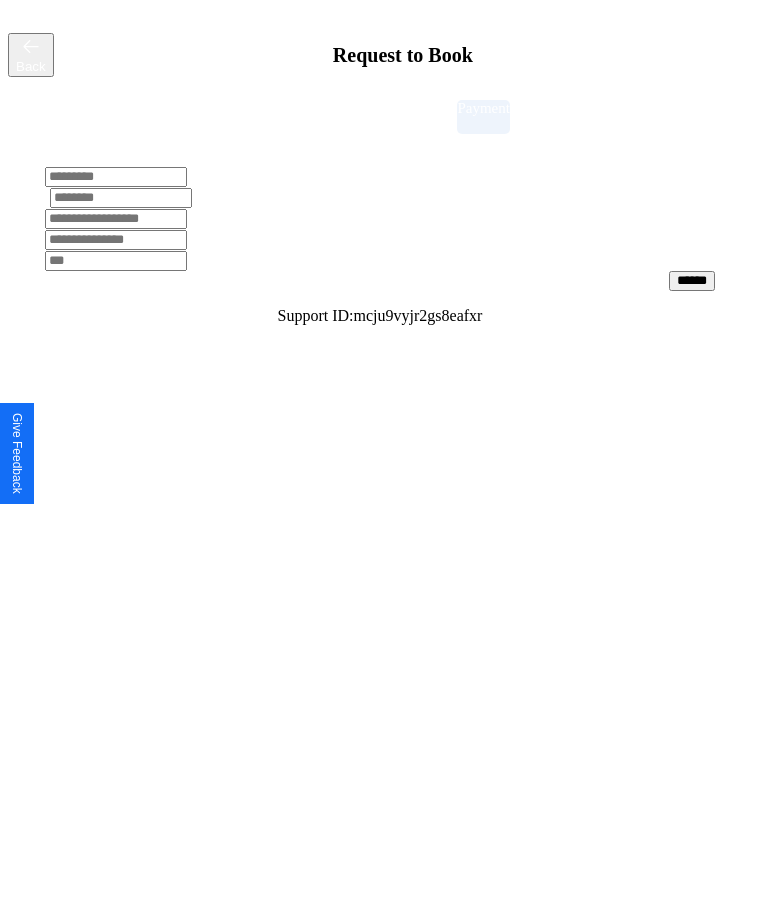 click at bounding box center (116, 177) 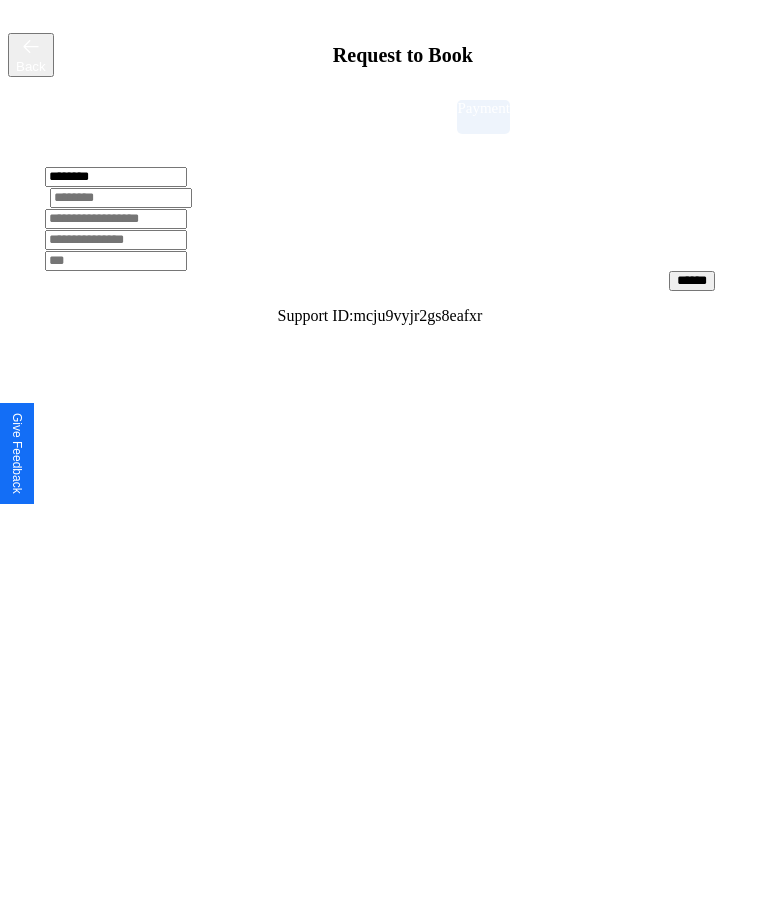 type on "********" 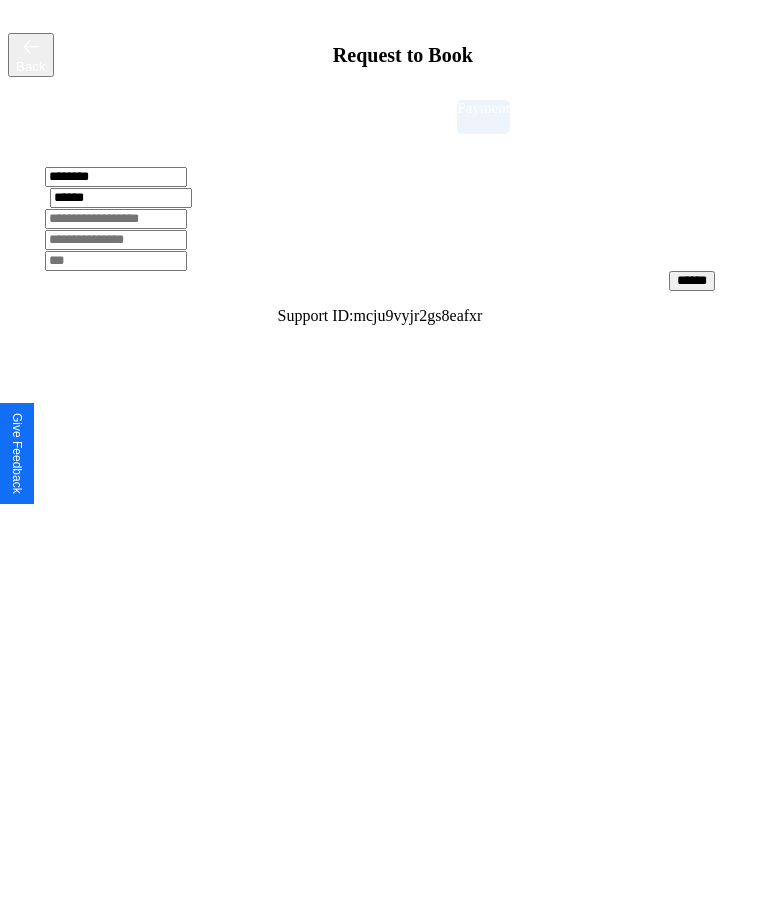 type on "******" 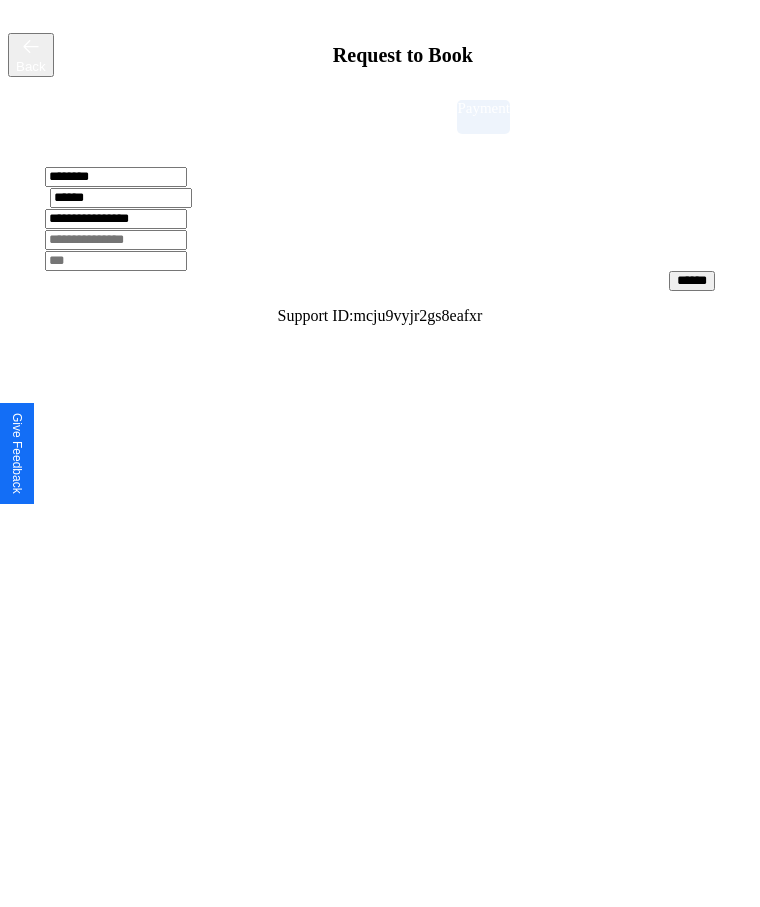 type on "**********" 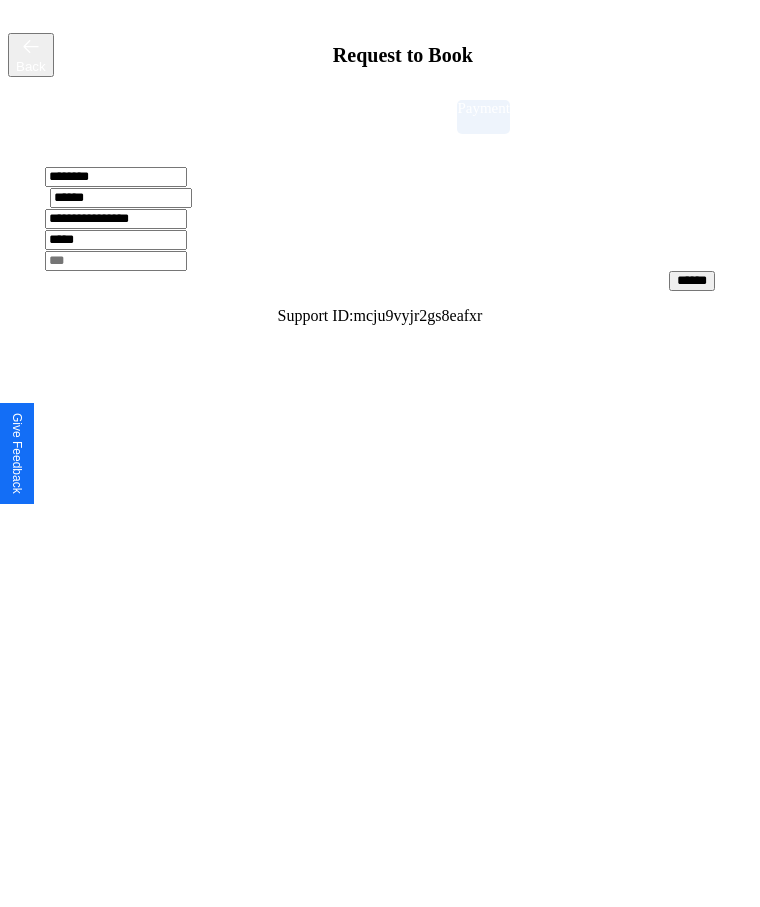 type on "*****" 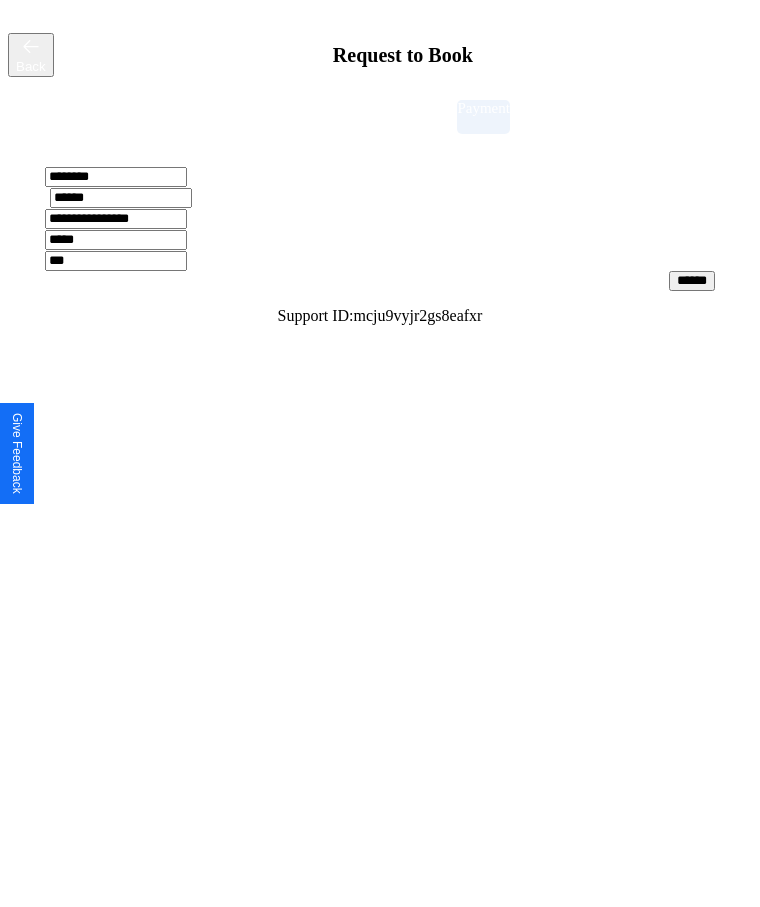 type on "***" 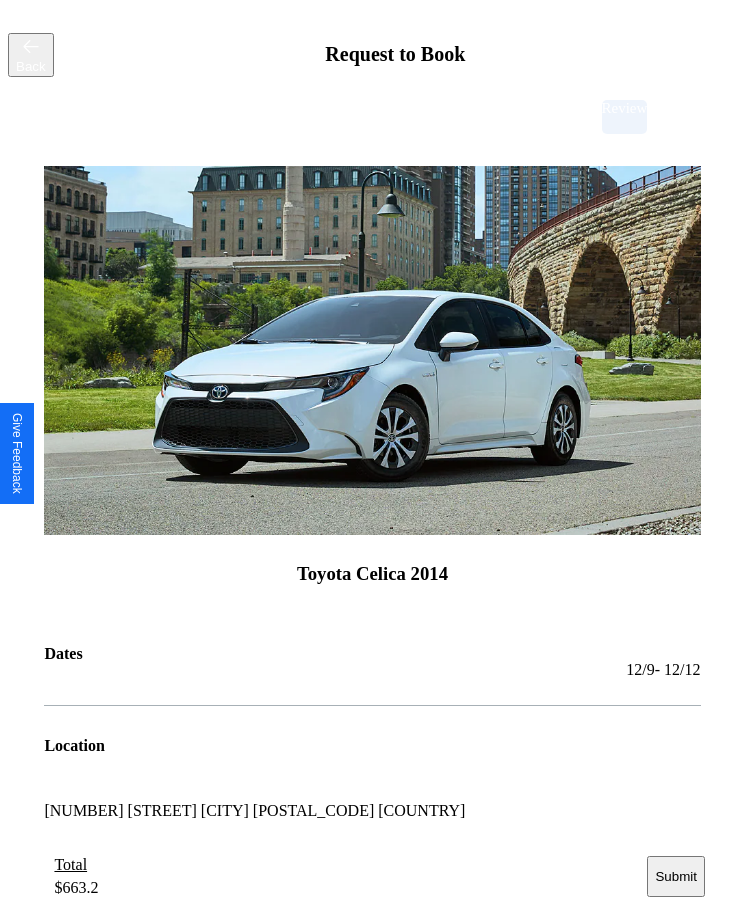scroll, scrollTop: 2, scrollLeft: 0, axis: vertical 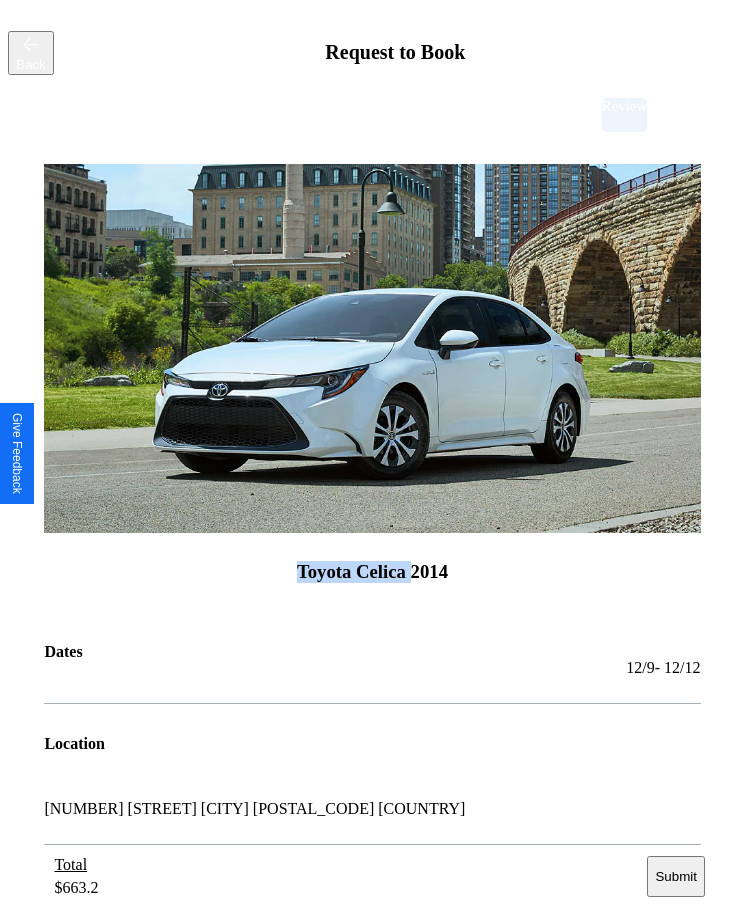 click on "Submit" at bounding box center [675, 876] 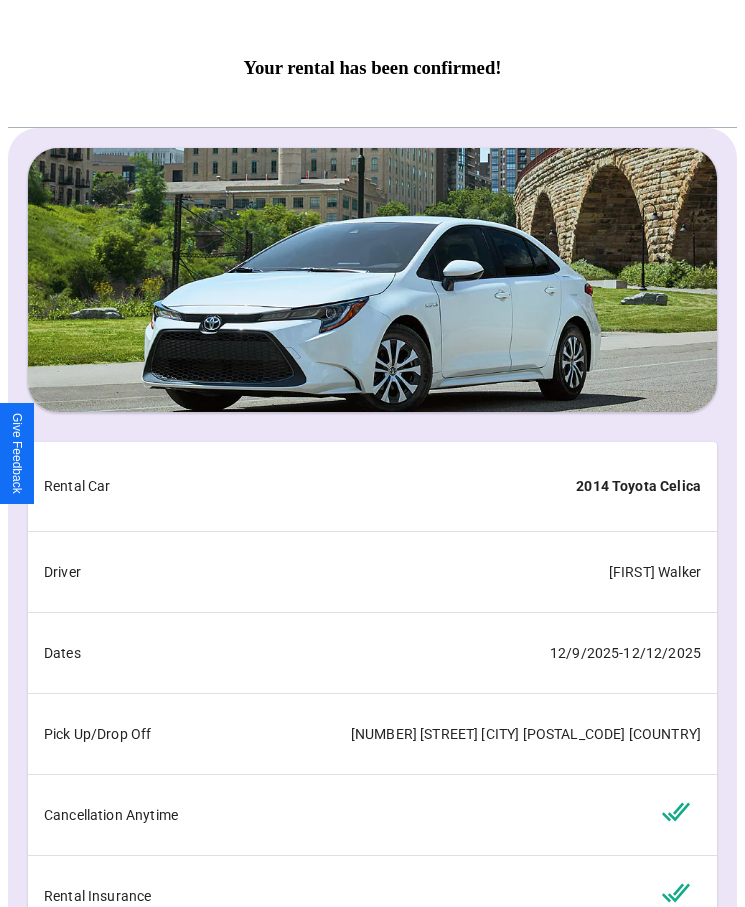 scroll, scrollTop: 95, scrollLeft: 0, axis: vertical 